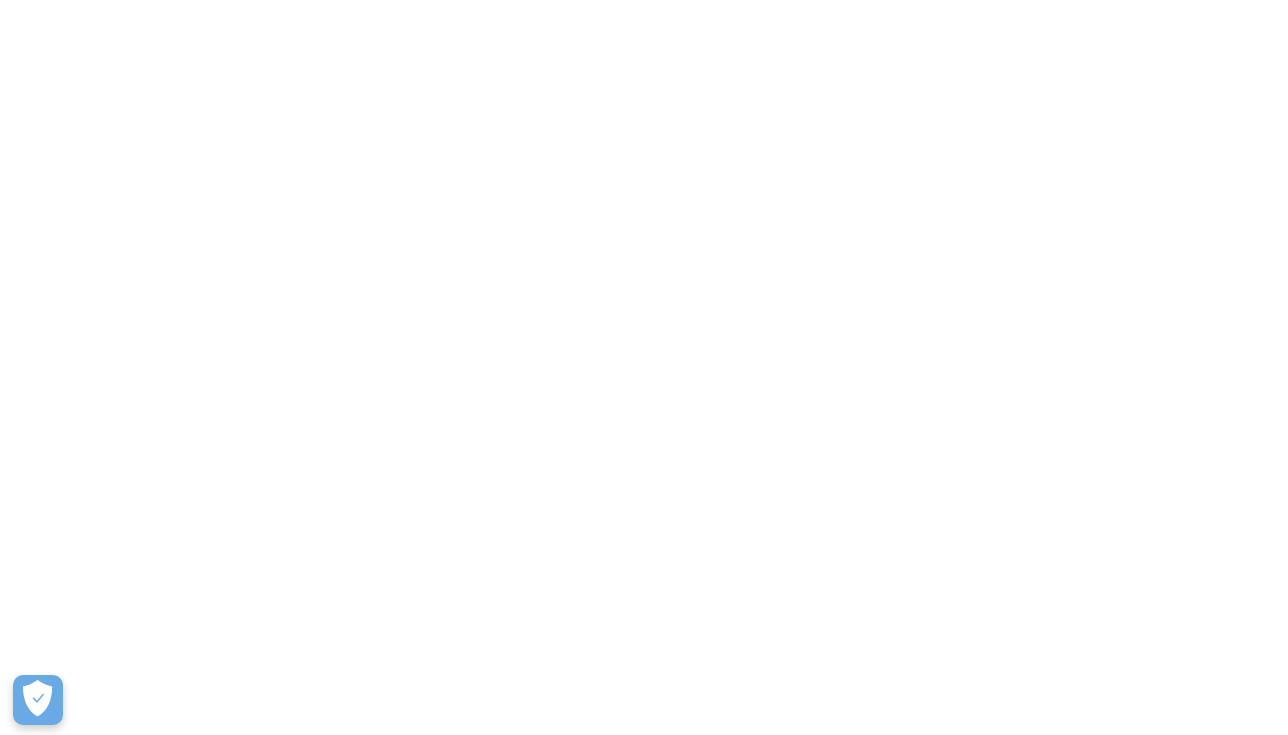 scroll, scrollTop: 0, scrollLeft: 0, axis: both 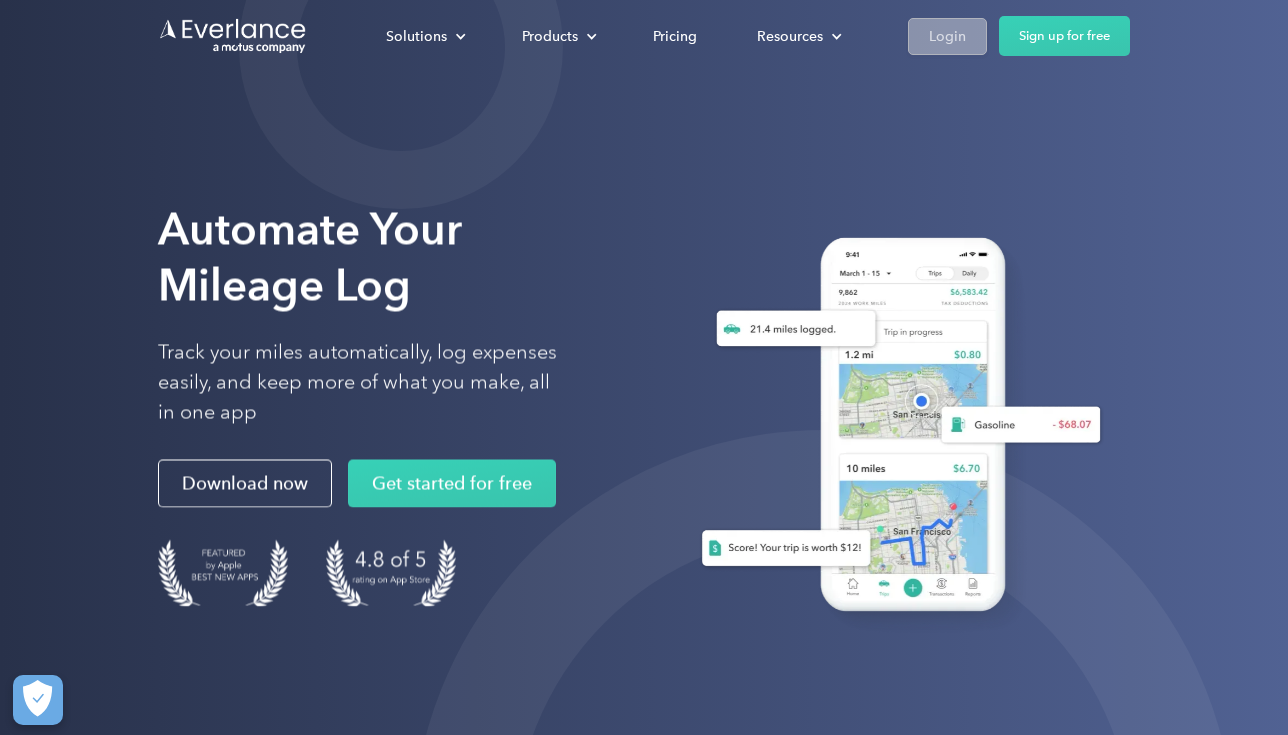click on "Login" at bounding box center (947, 36) 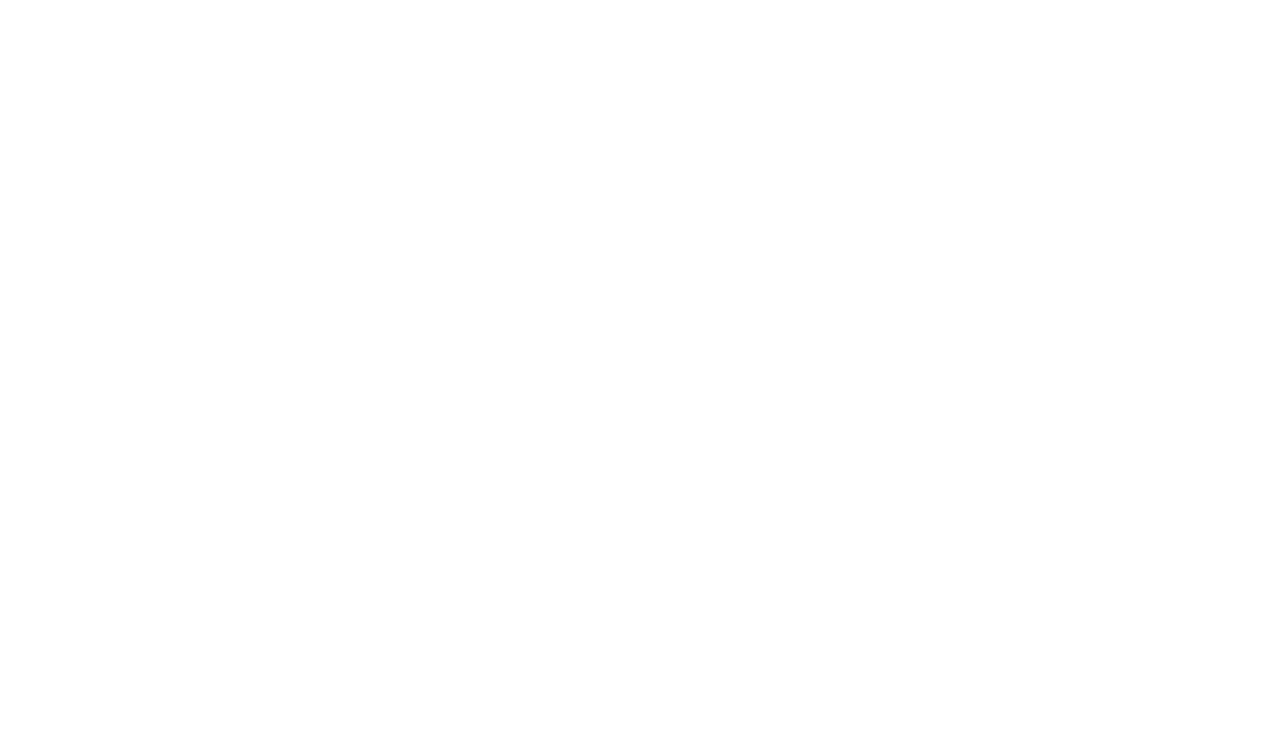 scroll, scrollTop: 0, scrollLeft: 0, axis: both 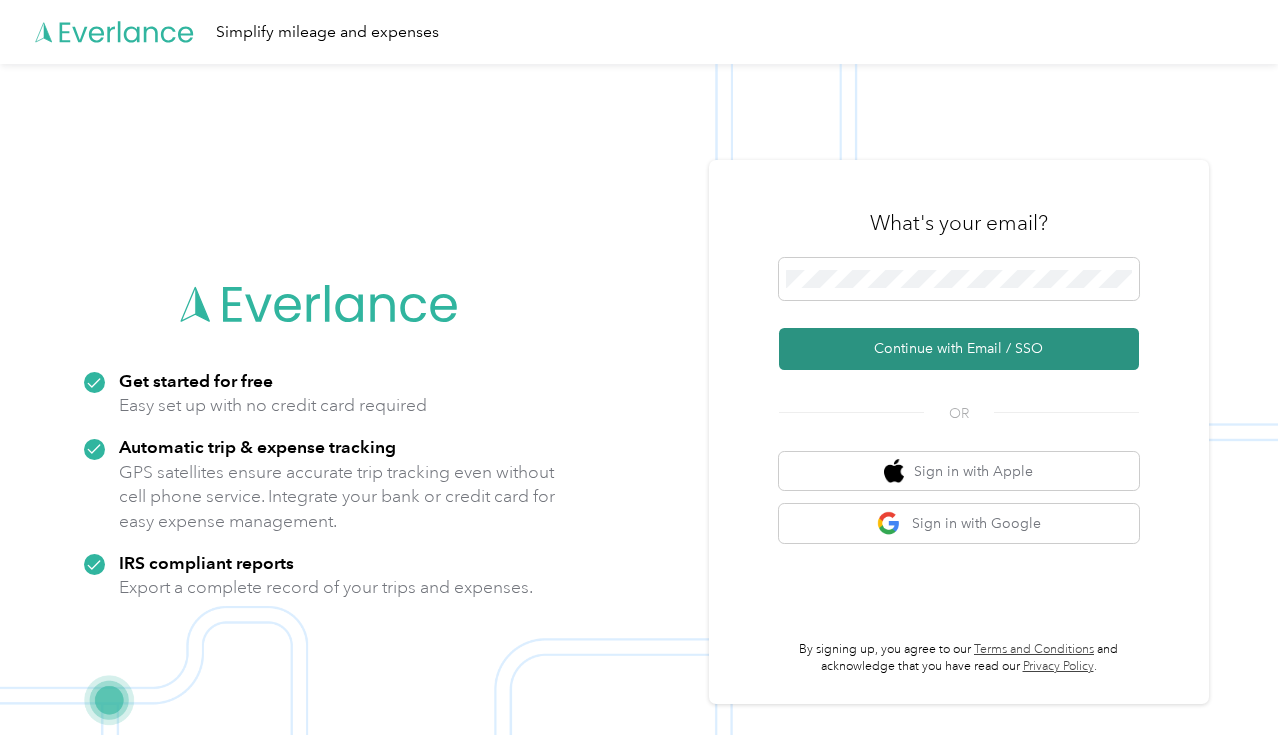 click on "Continue with Email / SSO" at bounding box center [959, 349] 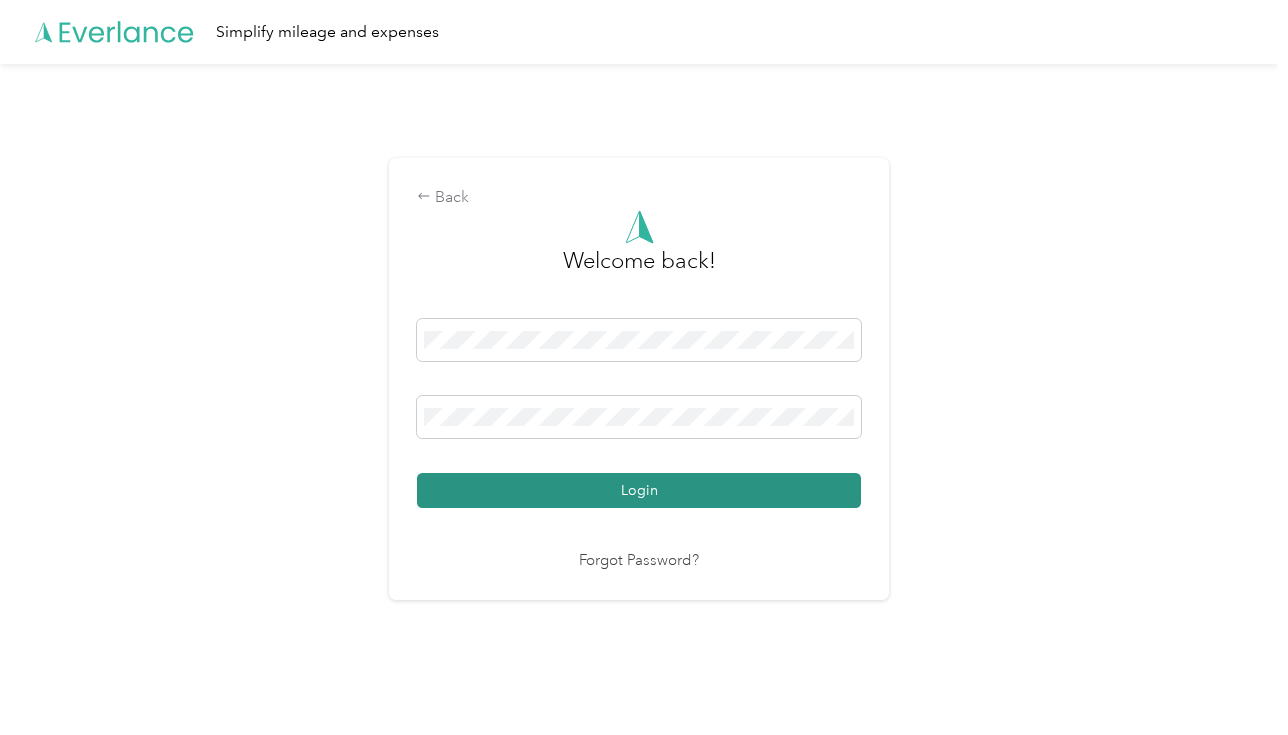 click on "Login" at bounding box center [639, 490] 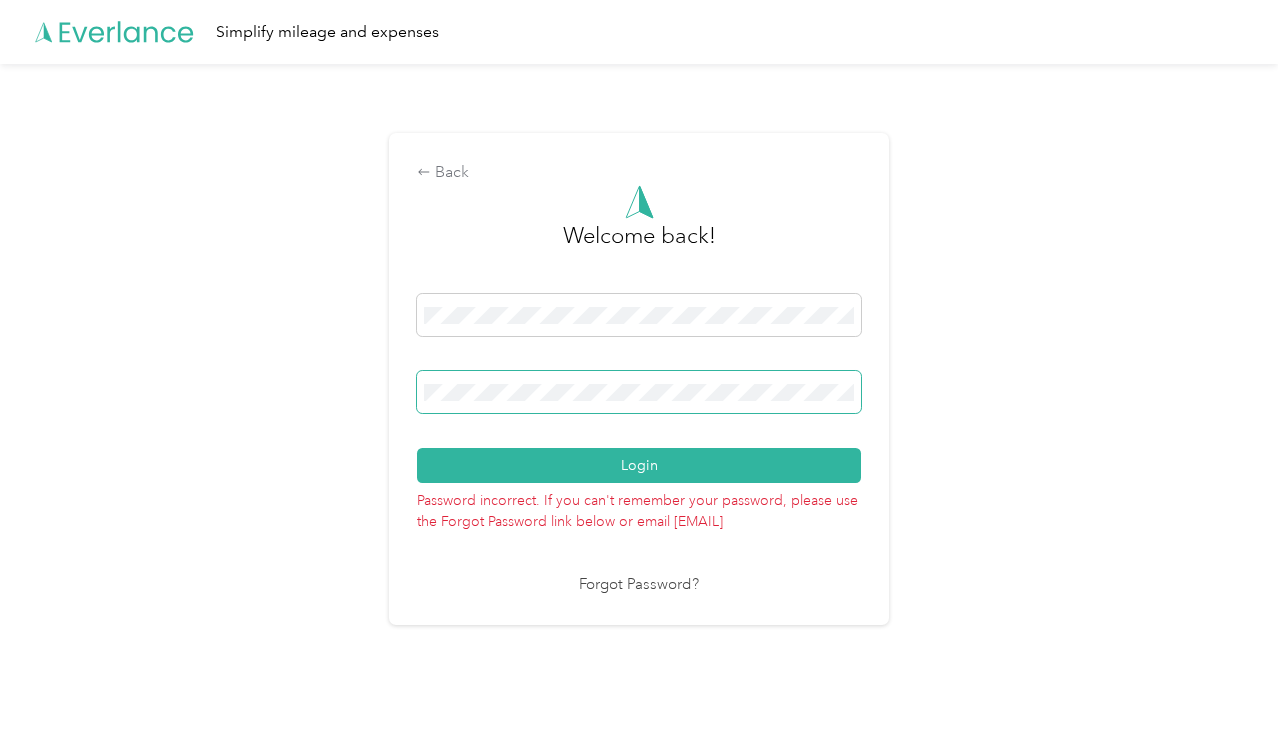 click on "Back Welcome back! Login Password incorrect. If you can't remember your password, please use the Forgot Password link below or email [EMAIL] Forgot Password?" at bounding box center (639, 387) 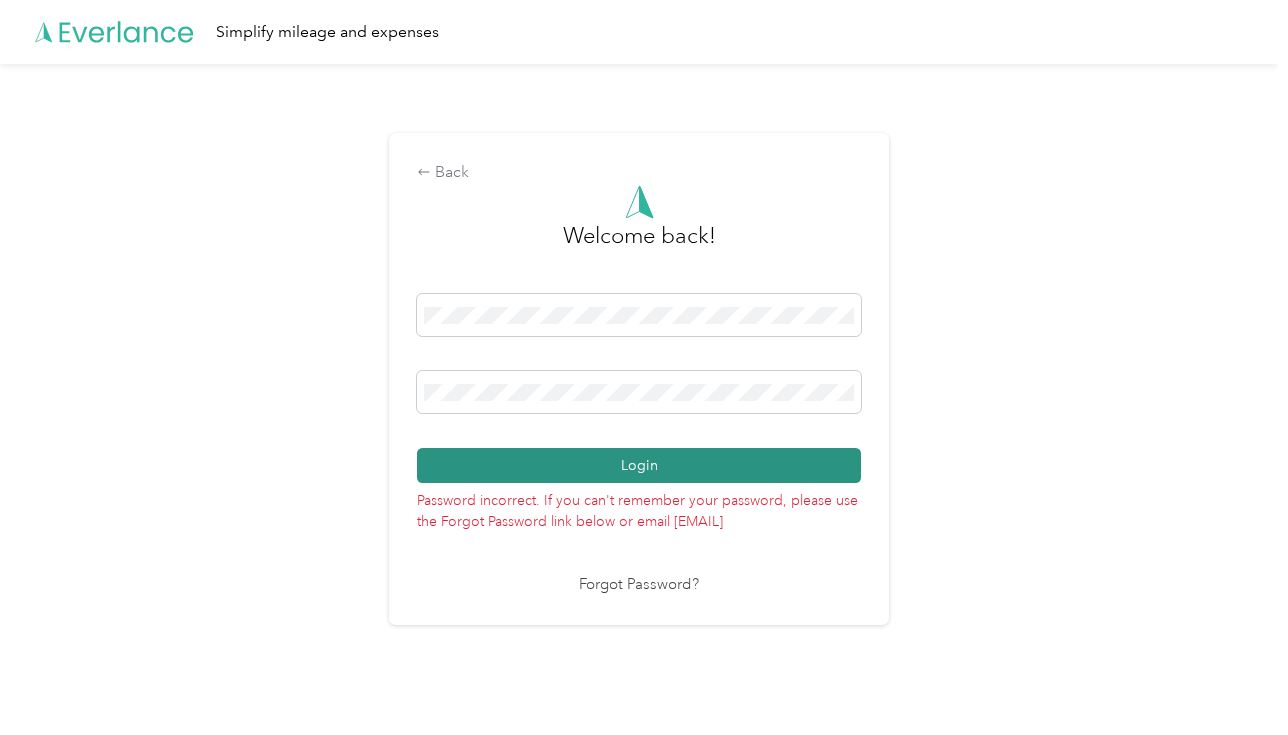 click on "Login" at bounding box center [639, 465] 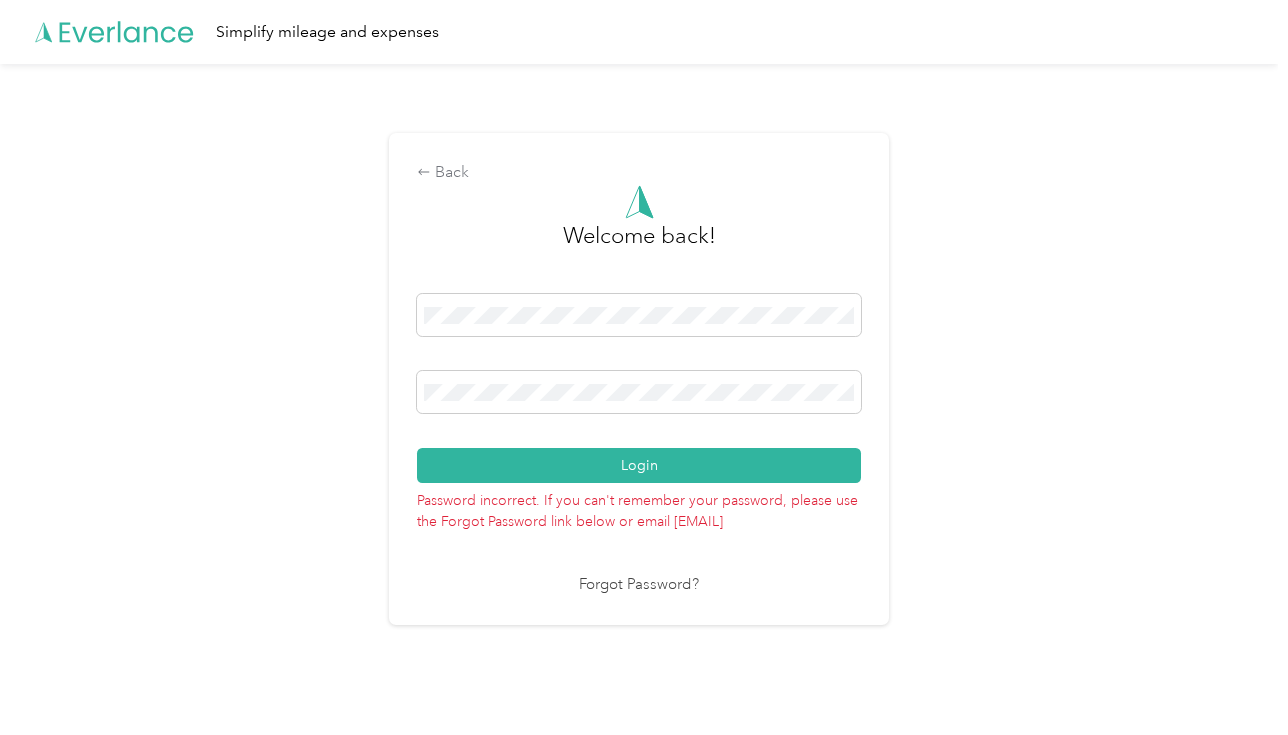 click on "Forgot Password?" at bounding box center (639, 585) 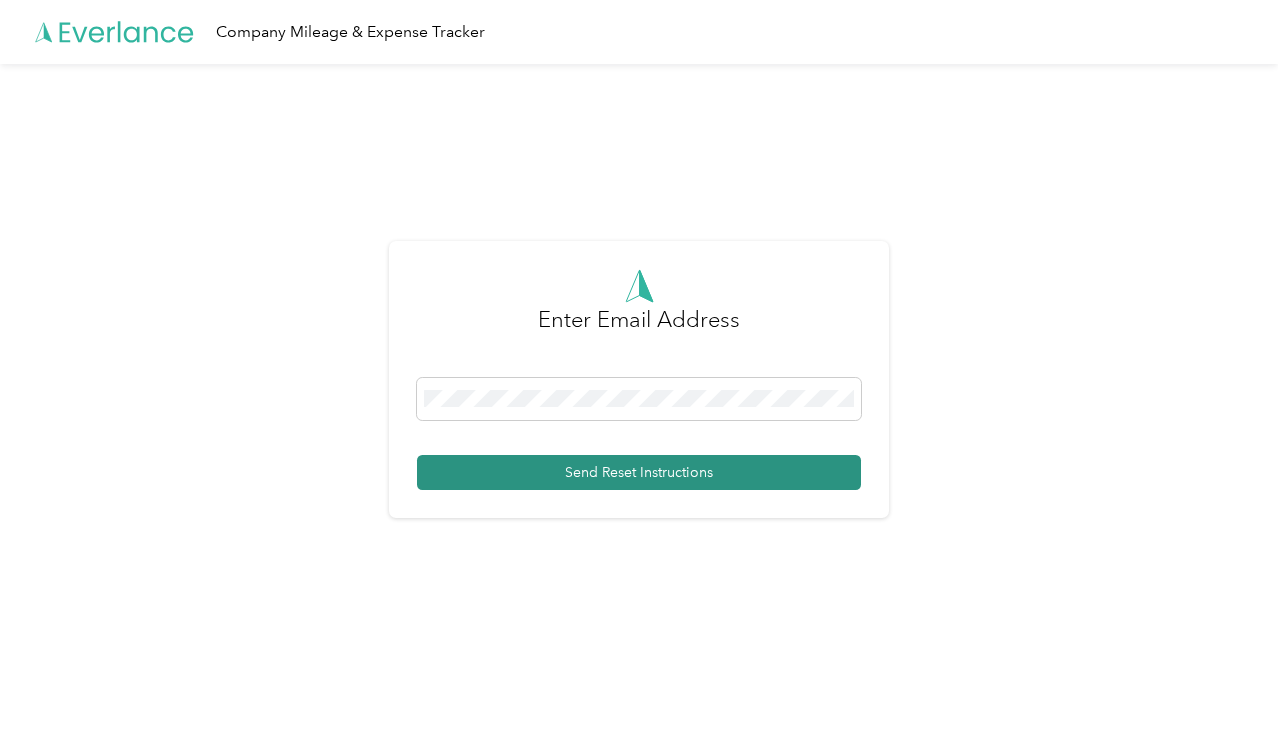 click on "Send Reset Instructions" at bounding box center (639, 472) 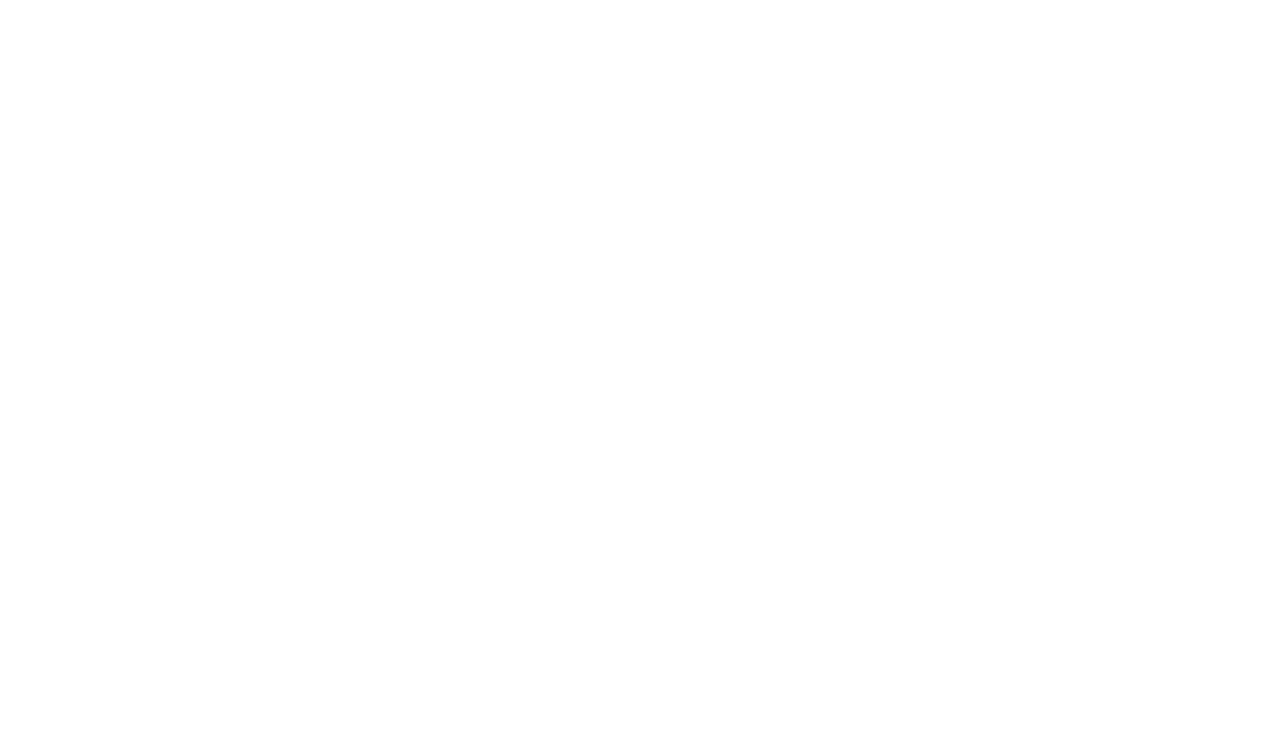 scroll, scrollTop: 0, scrollLeft: 0, axis: both 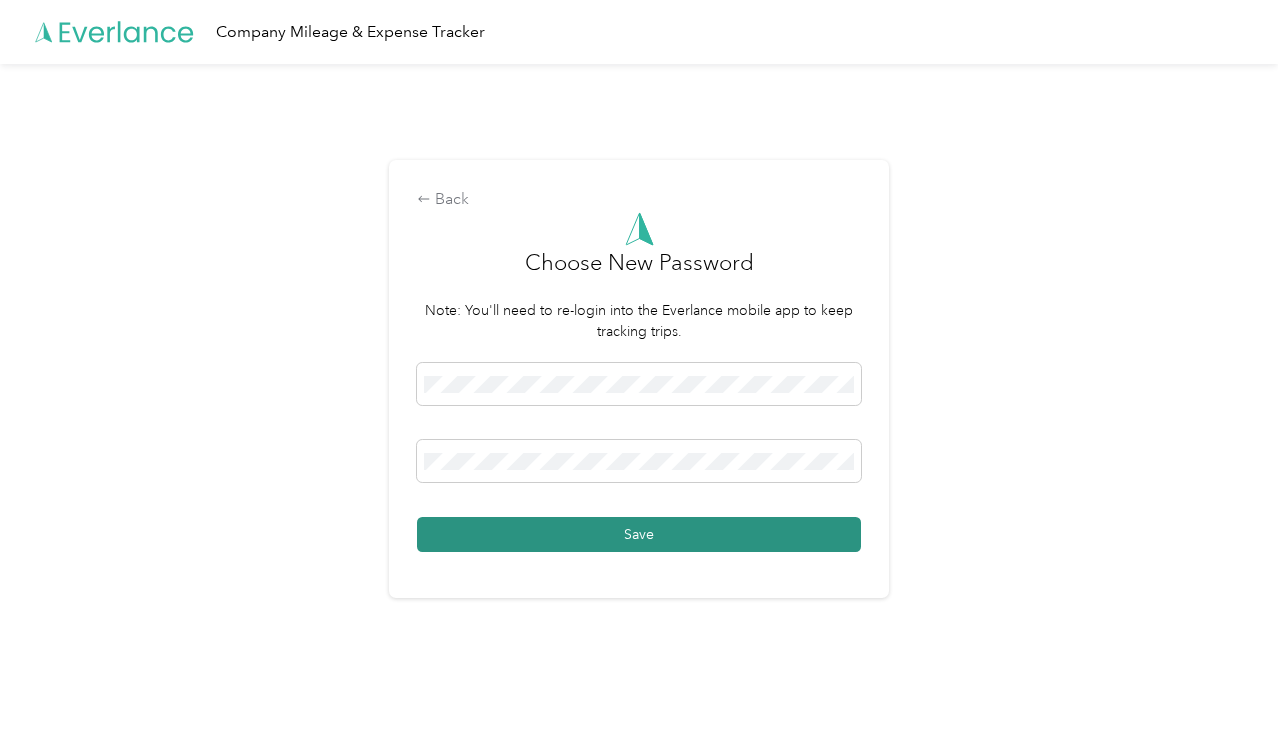 click on "Save" at bounding box center (639, 534) 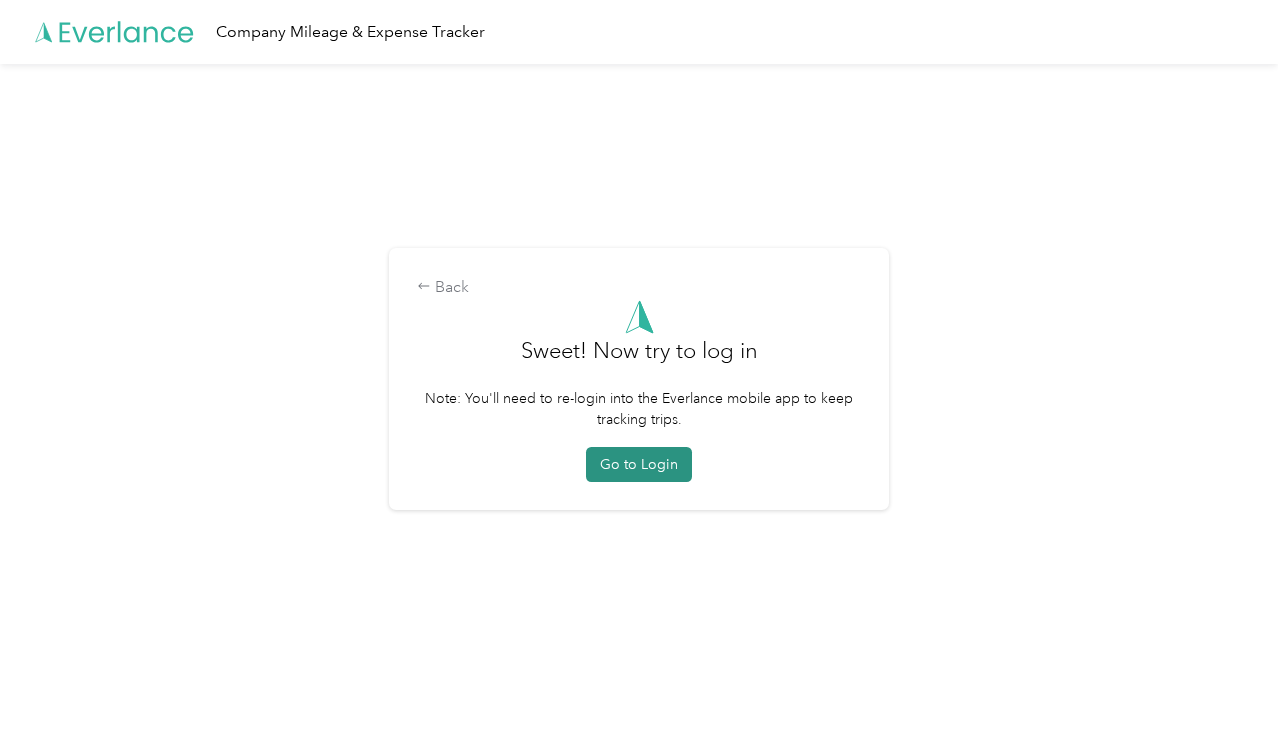 click on "Go to Login" at bounding box center [639, 464] 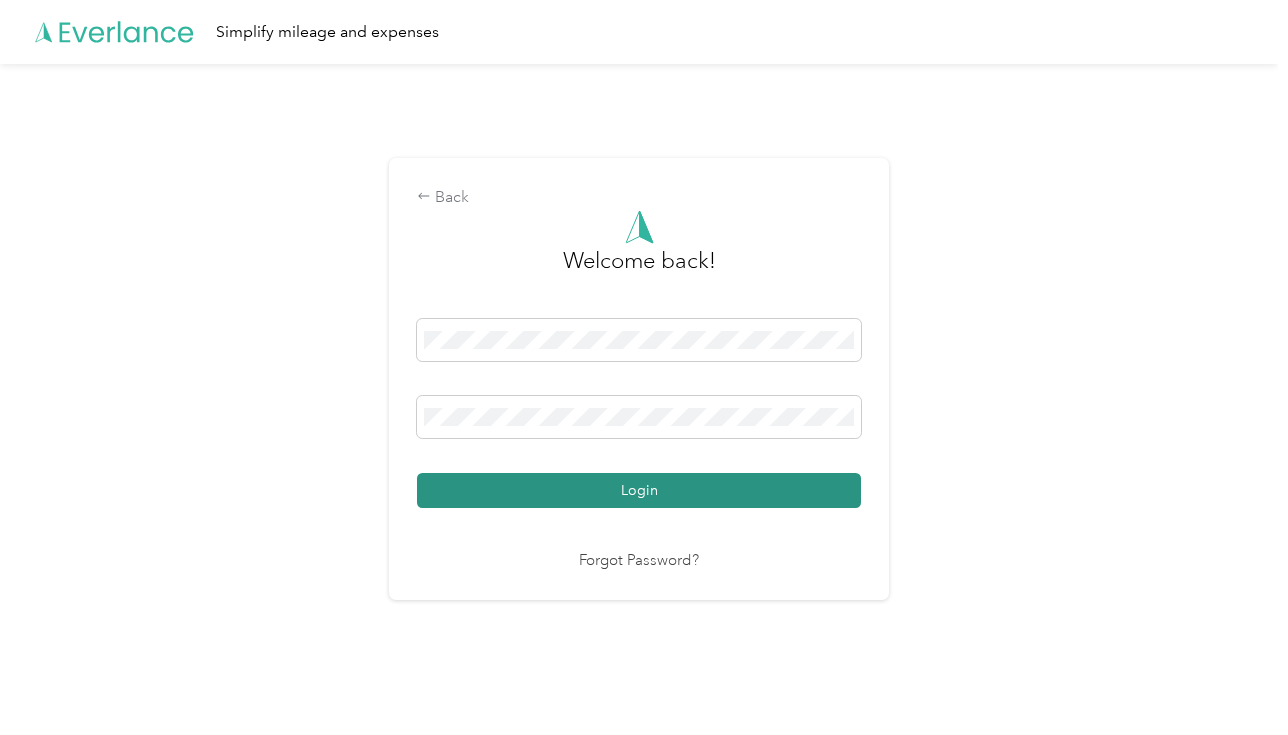 click on "Login" at bounding box center [639, 490] 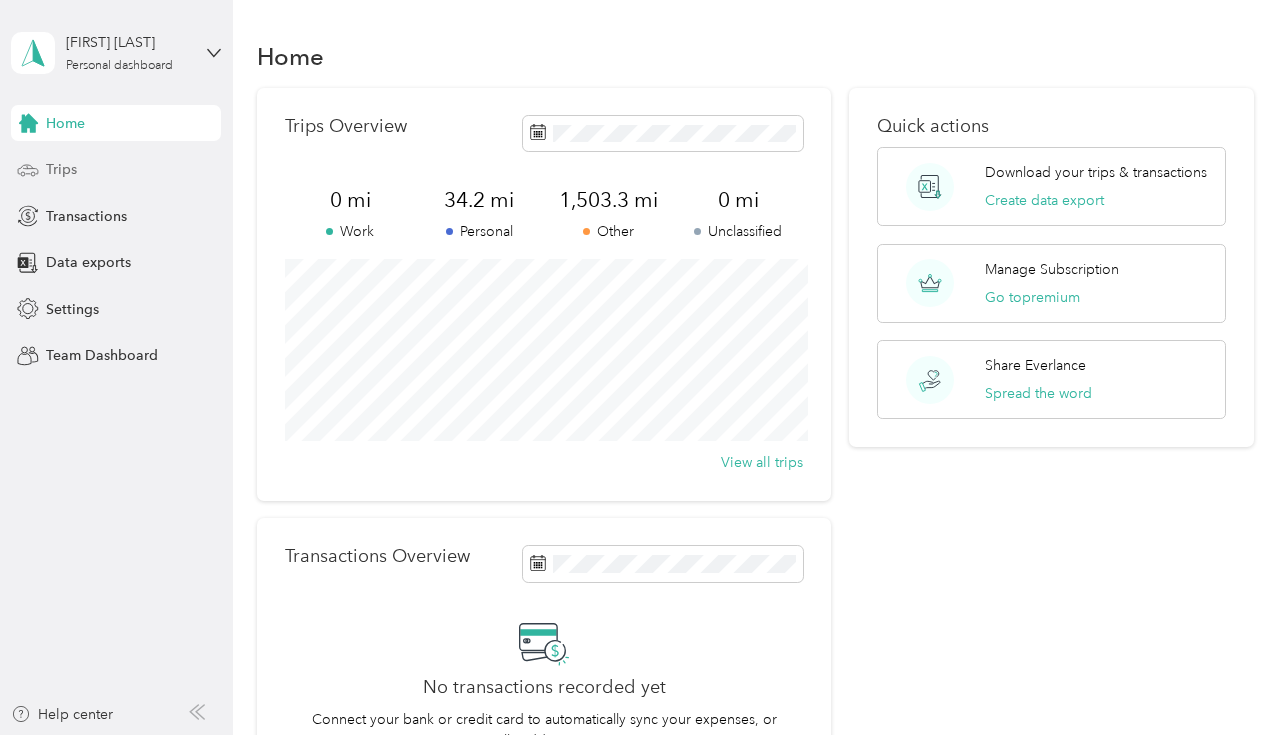 click on "Trips" at bounding box center [116, 170] 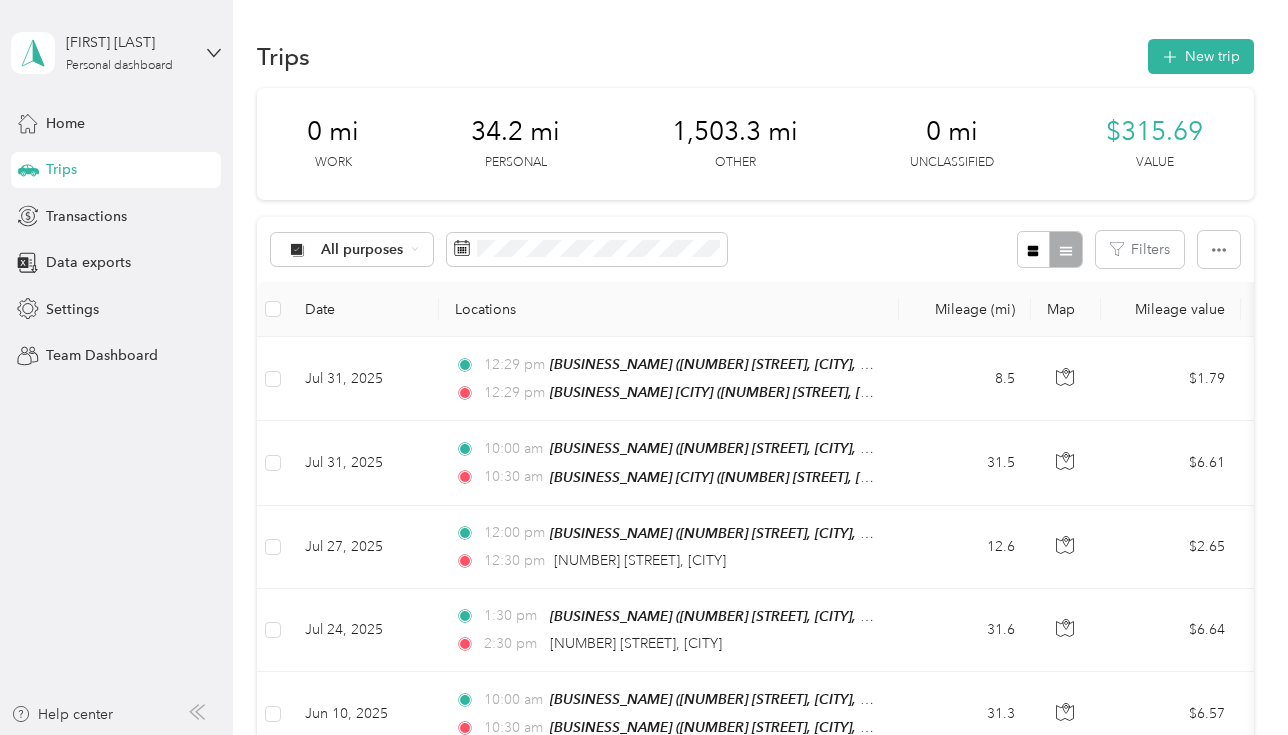 click on "Trips New trip" at bounding box center (755, 56) 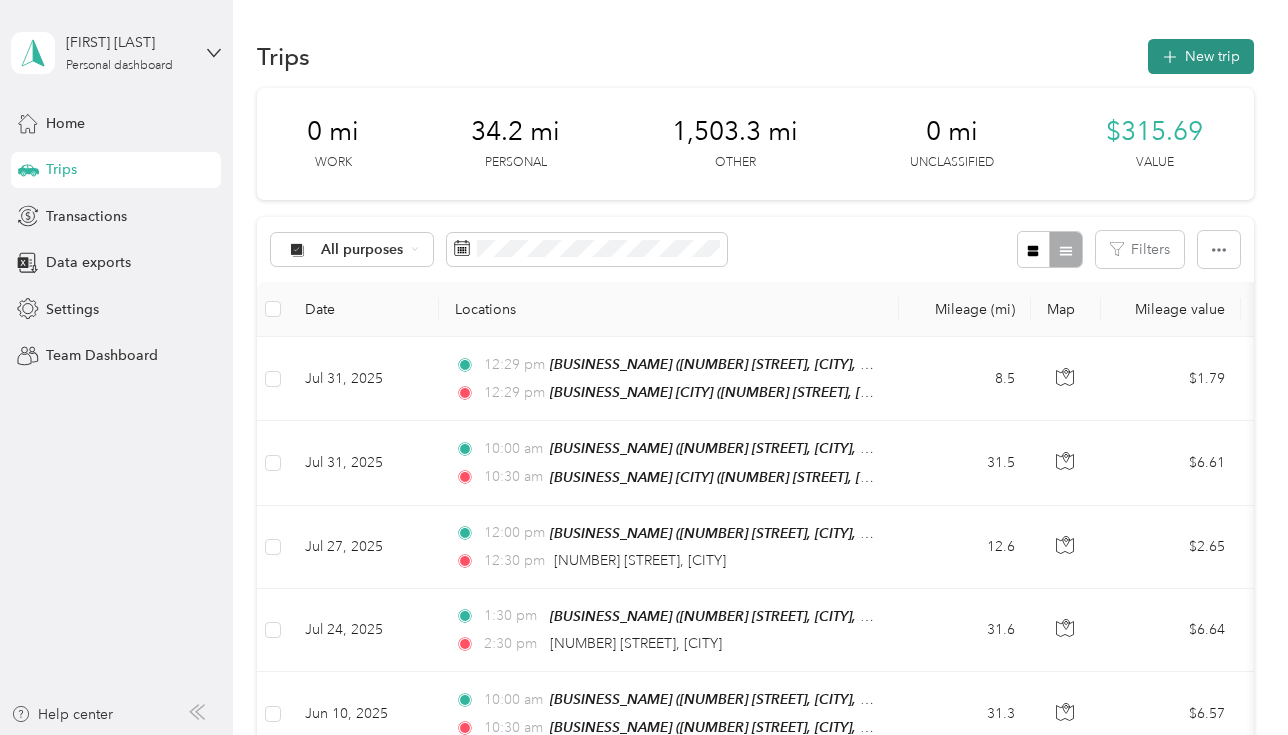 click on "New trip" at bounding box center (1201, 56) 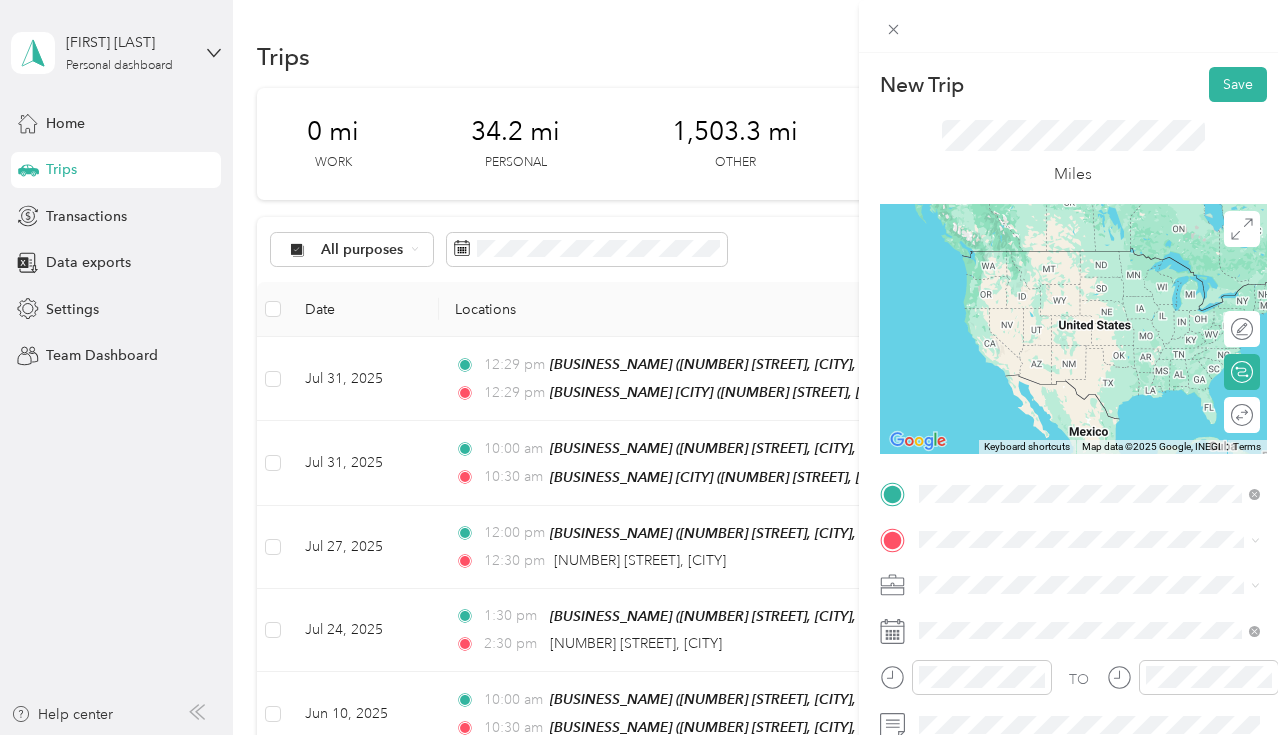 click on "555 Virginia Avenue, 55356, Long Lake, Minnesota, United States" at bounding box center (1090, 291) 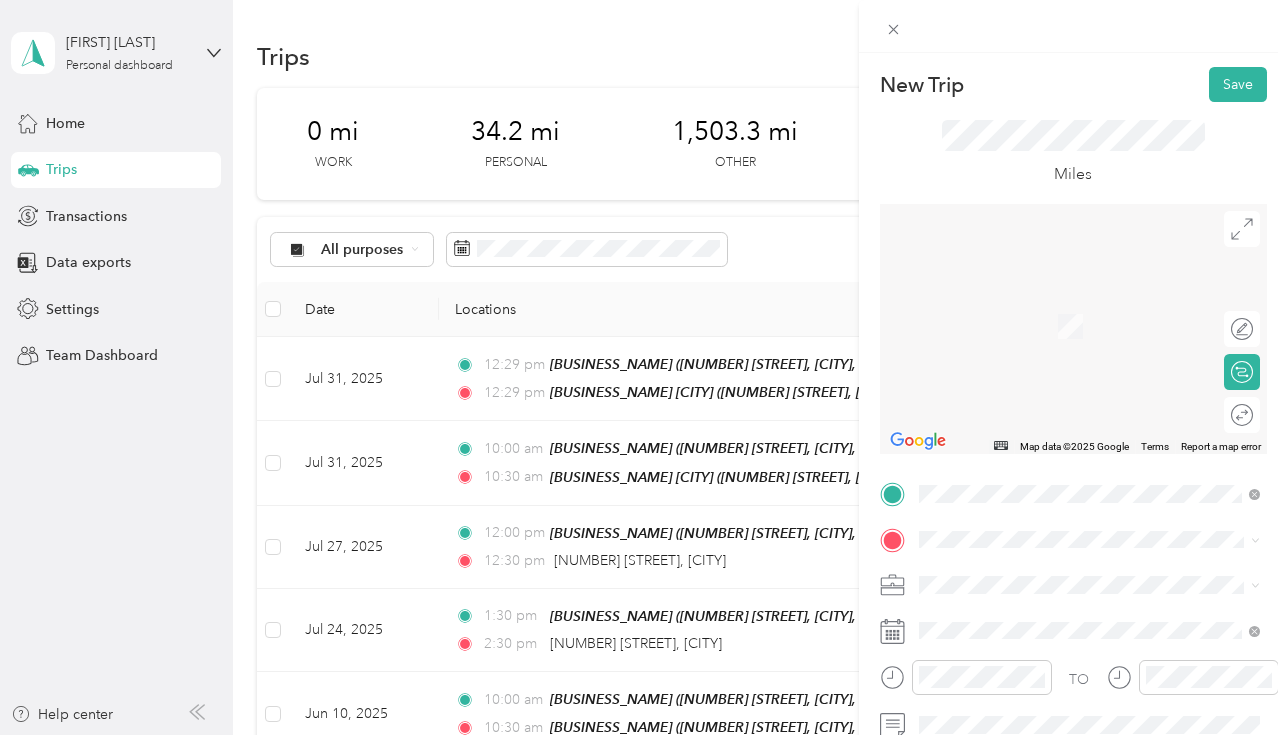 click on "5000 36th Street West
Minneapolis, Minnesota 55416, United States" at bounding box center [1060, 303] 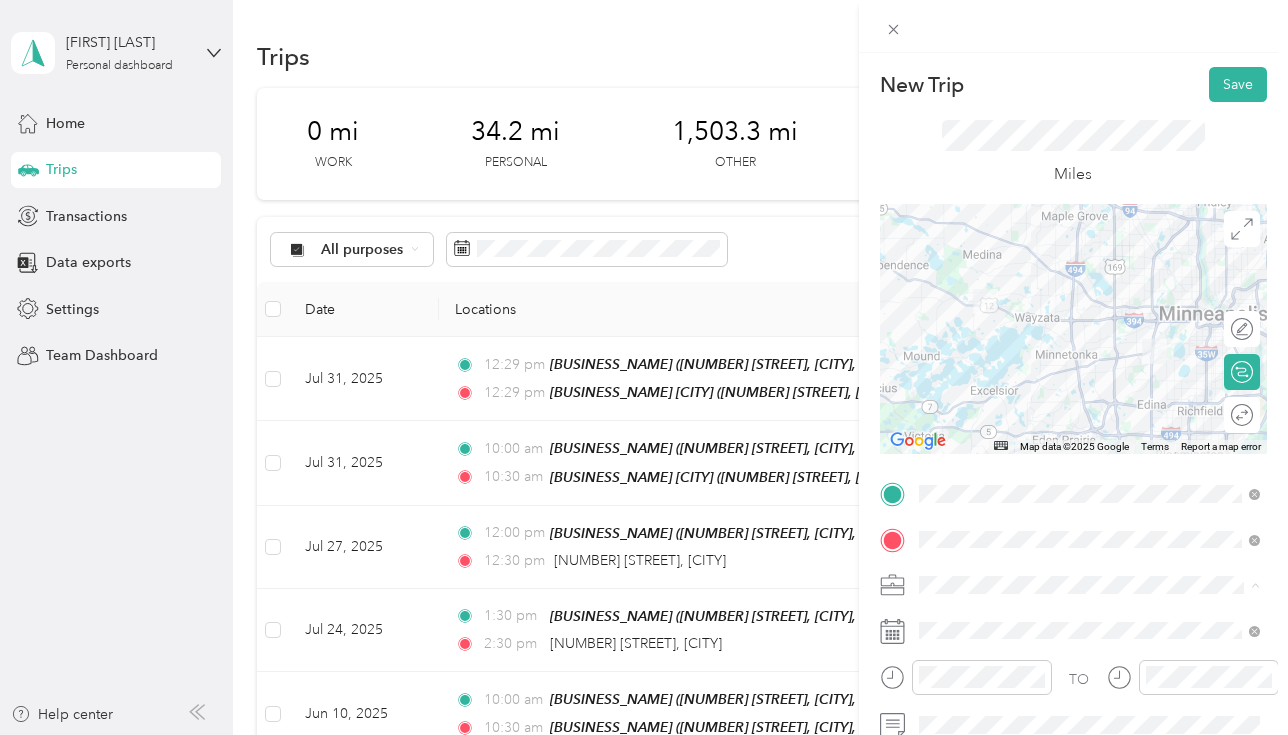 click on "Medical" at bounding box center [1089, 479] 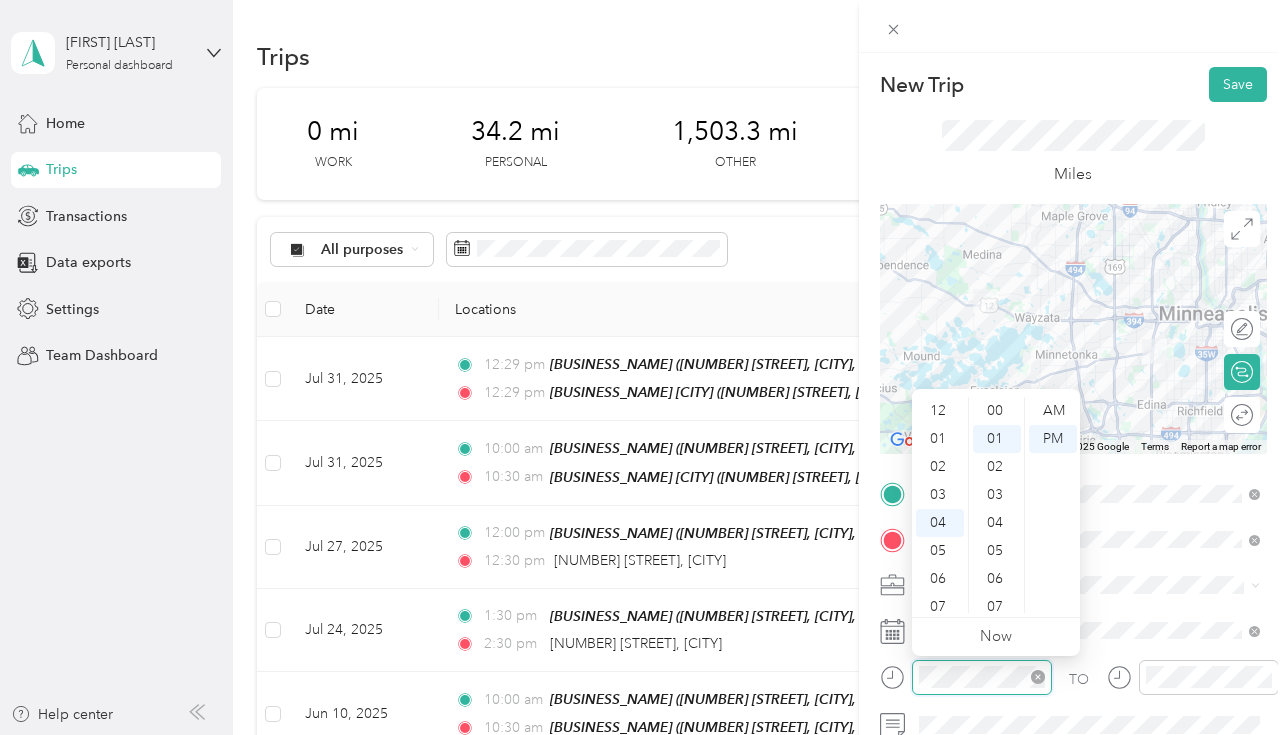scroll, scrollTop: 112, scrollLeft: 0, axis: vertical 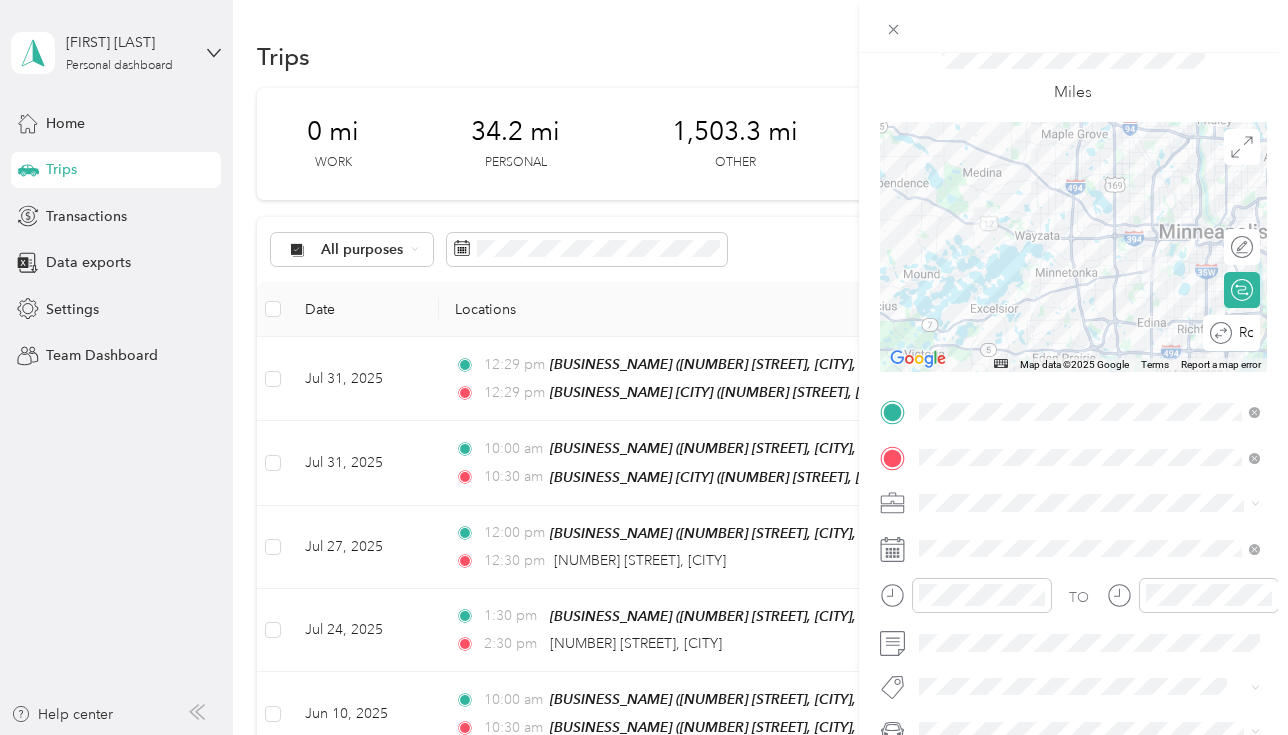 click on "Round trip" at bounding box center (1242, 332) 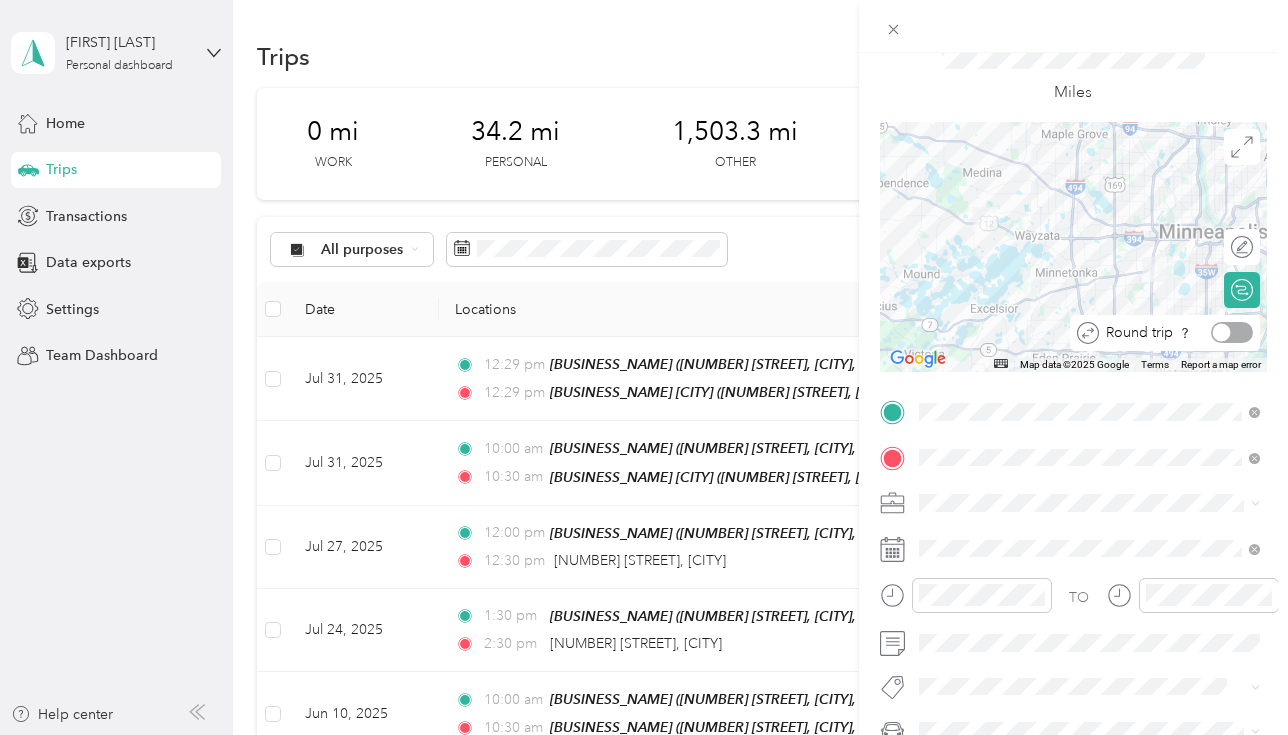 click at bounding box center (1232, 332) 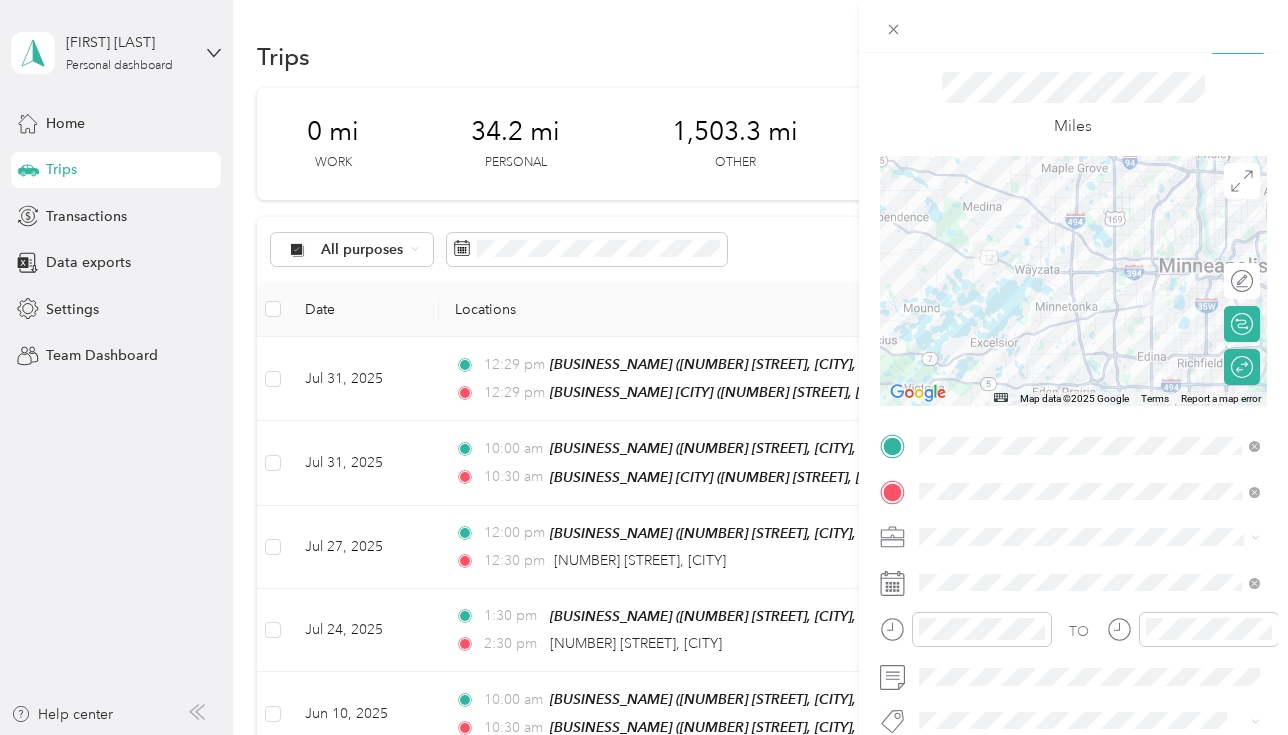 scroll, scrollTop: 0, scrollLeft: 0, axis: both 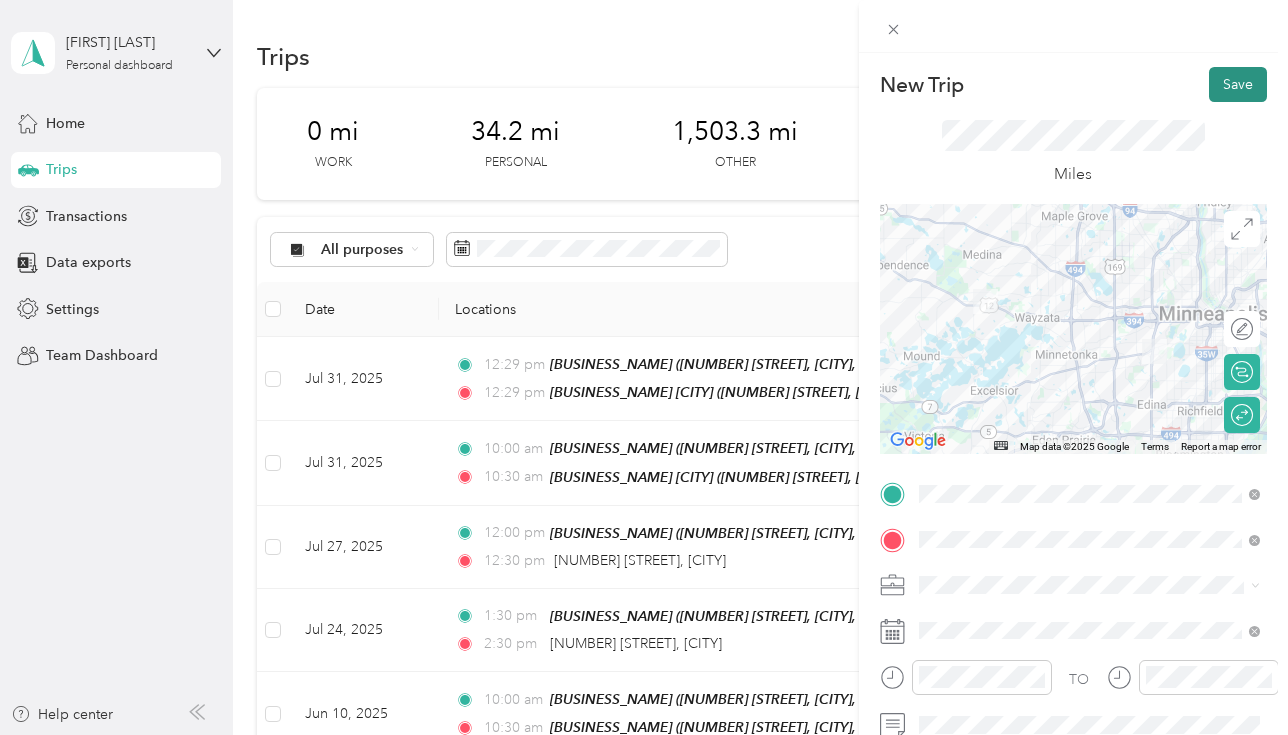click on "Save" at bounding box center [1238, 84] 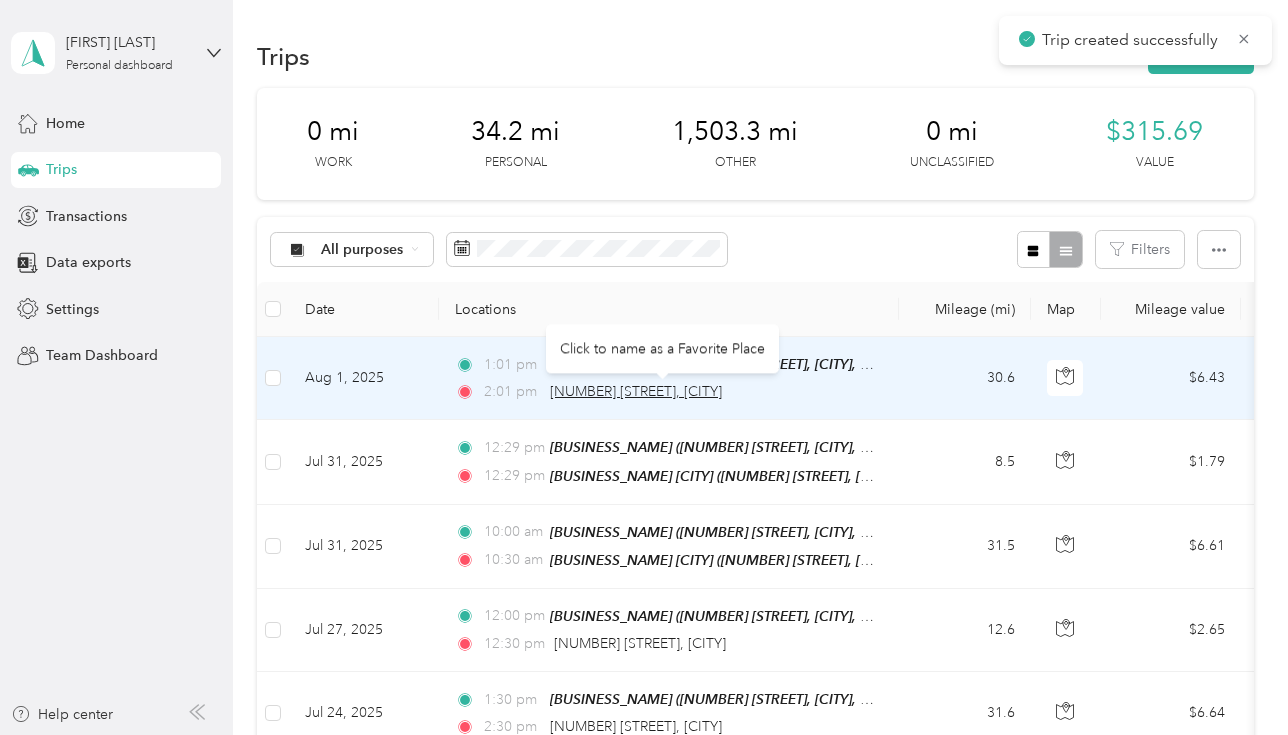 click on "5000 36th Street West, Minneapolis" at bounding box center [636, 391] 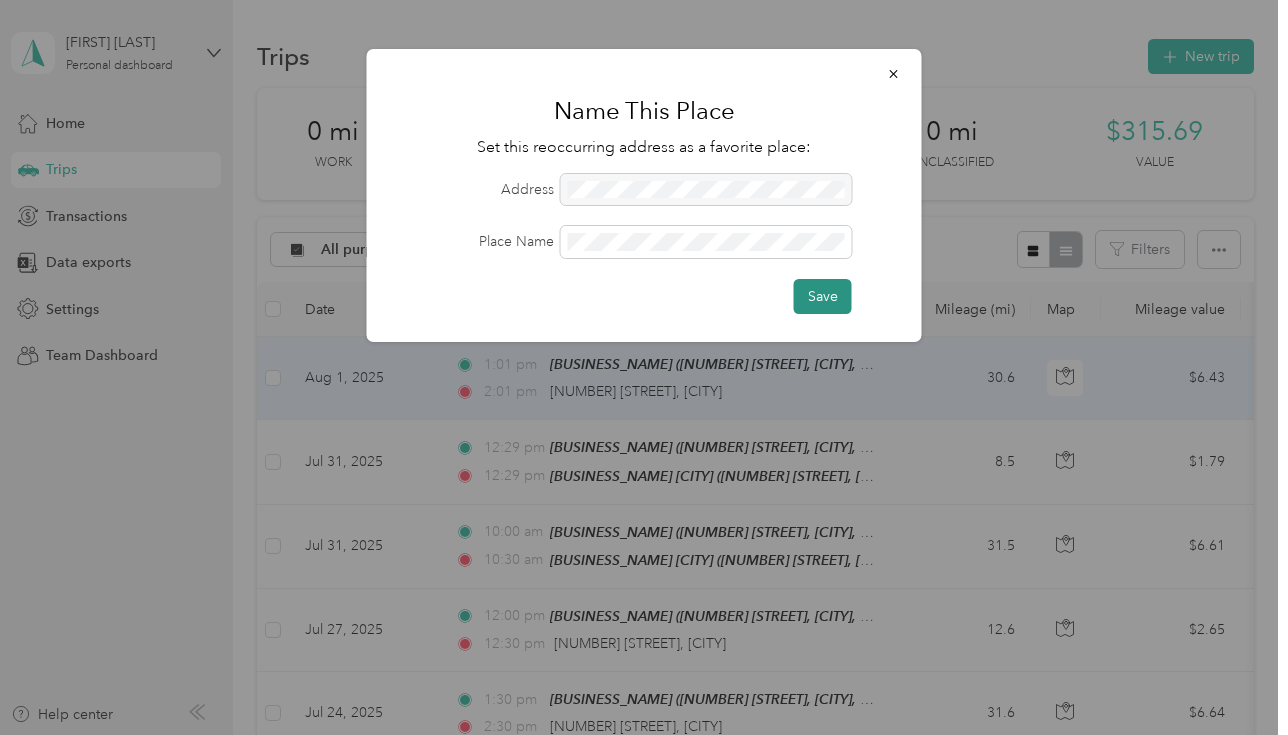 click on "Save" at bounding box center (823, 296) 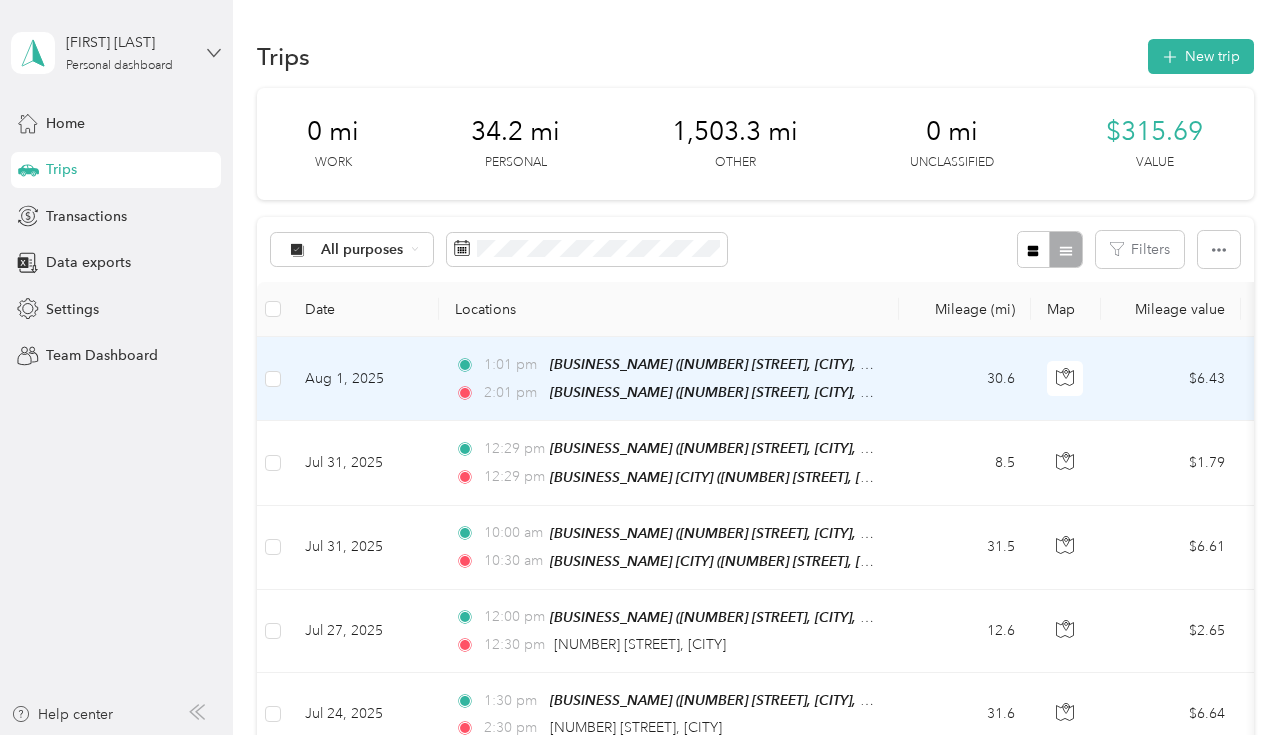 click 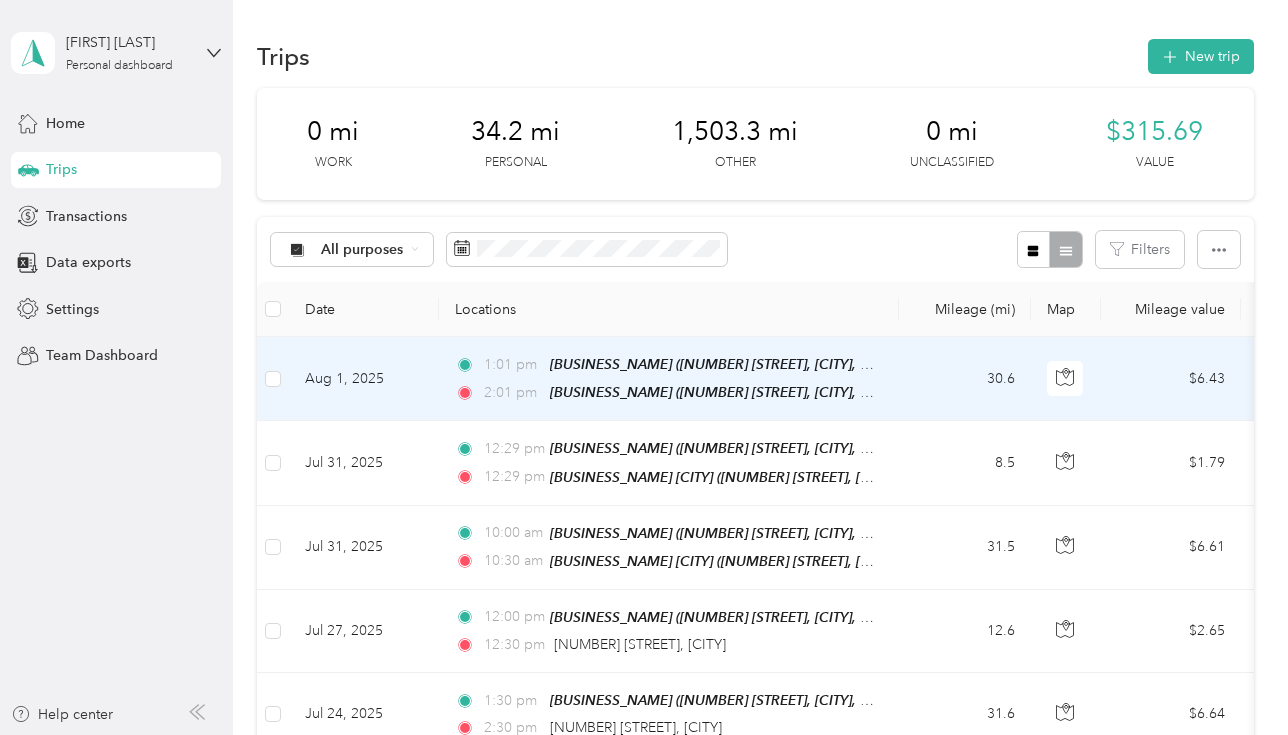 click on "Log out" at bounding box center (164, 164) 